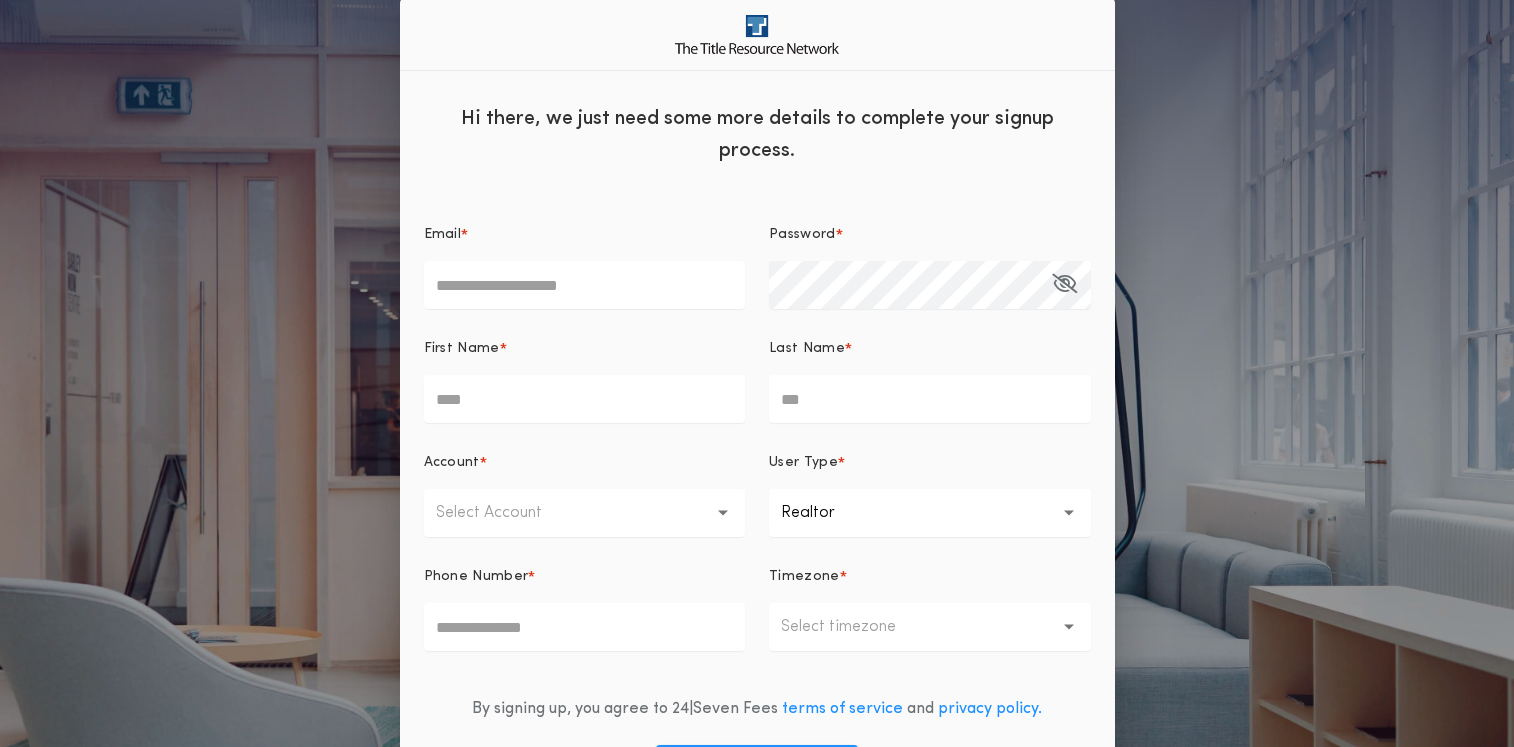 scroll, scrollTop: 100, scrollLeft: 0, axis: vertical 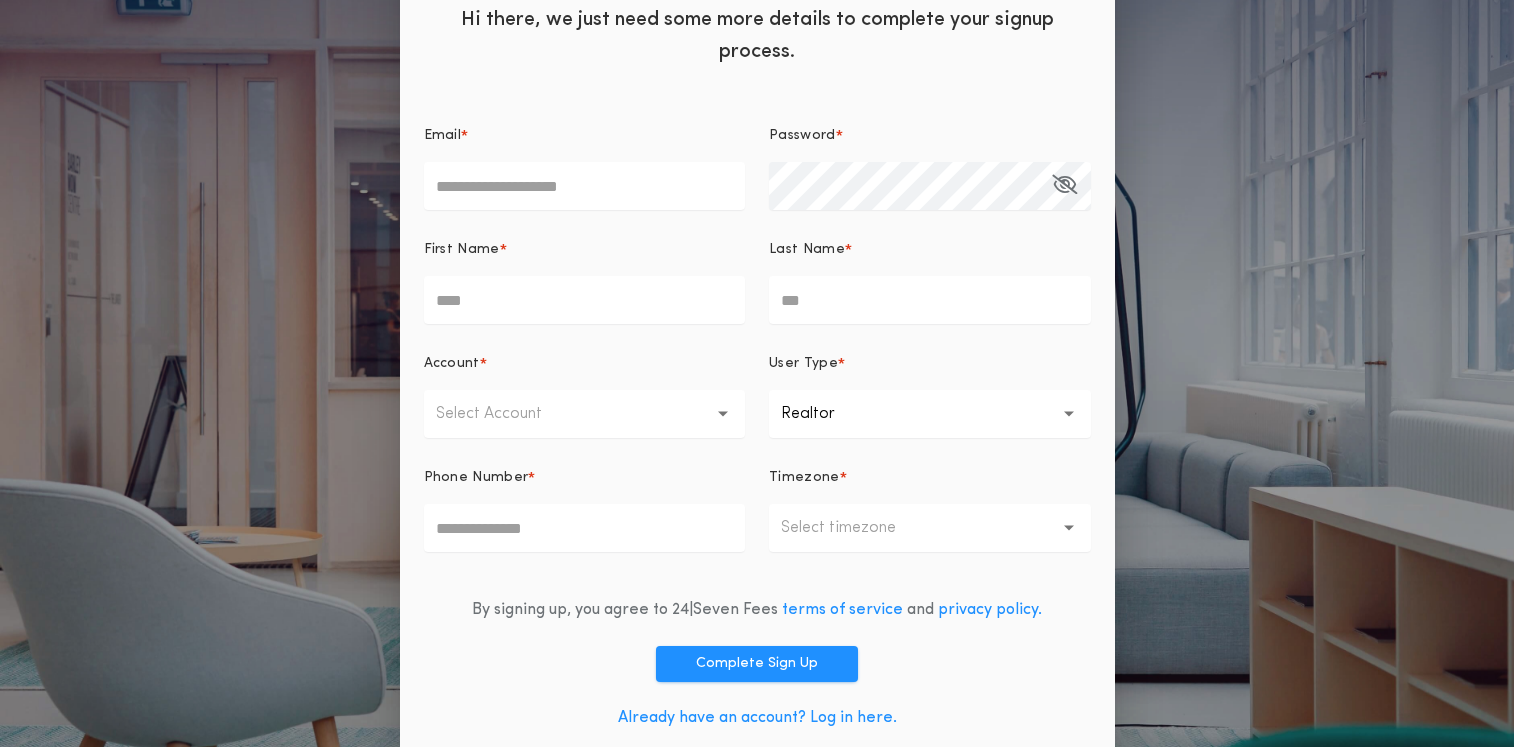 click on "Already have an account? Log in here." at bounding box center [757, 718] 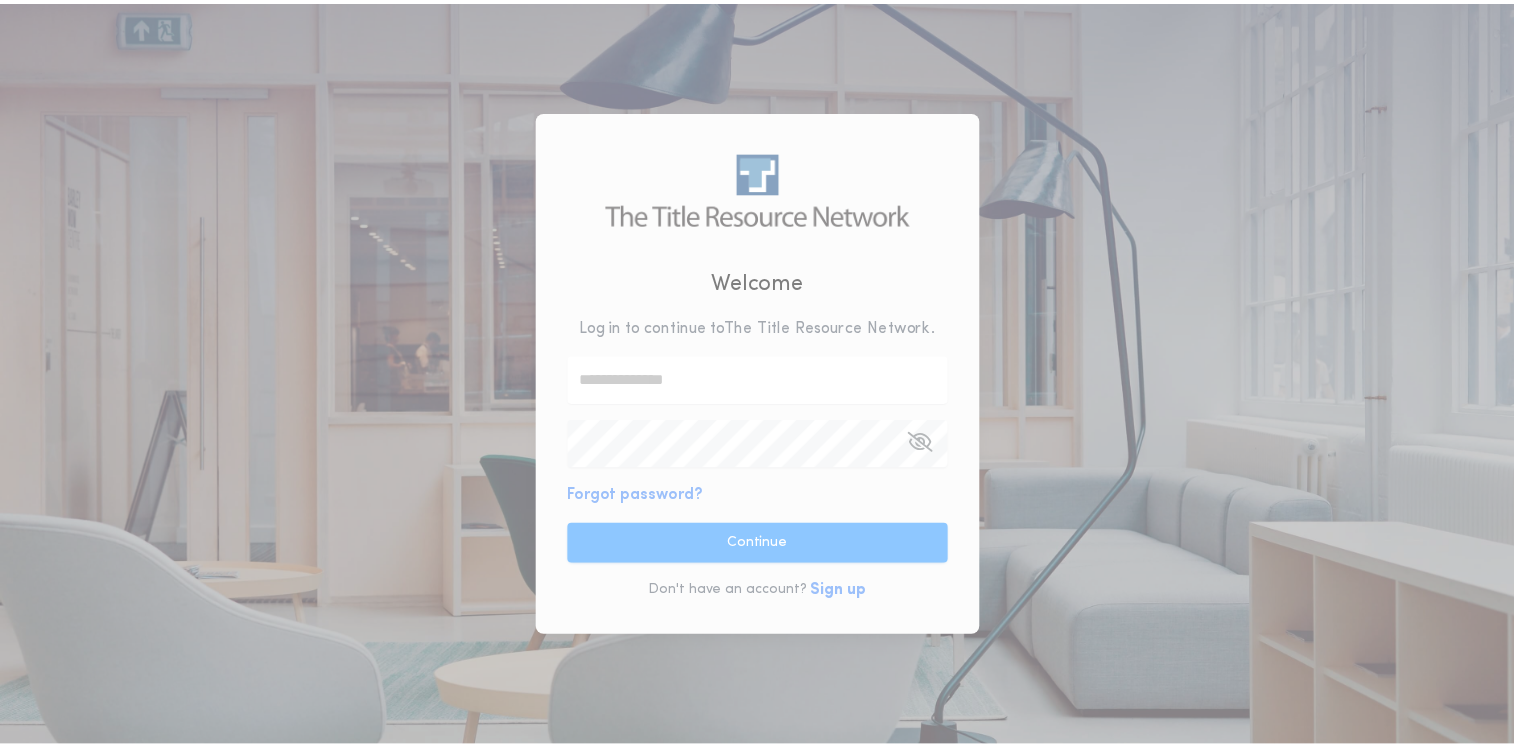 scroll, scrollTop: 0, scrollLeft: 0, axis: both 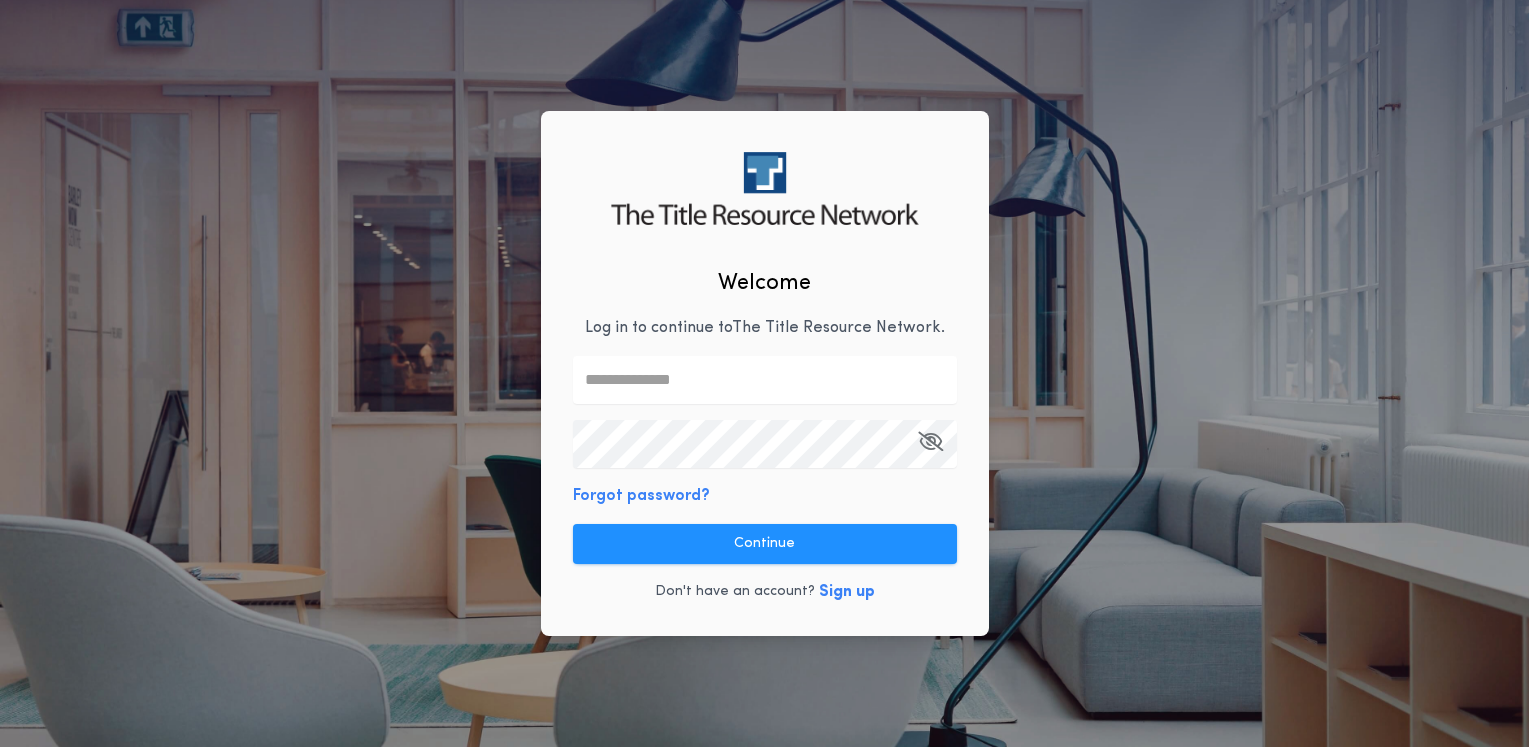 click at bounding box center [765, 380] 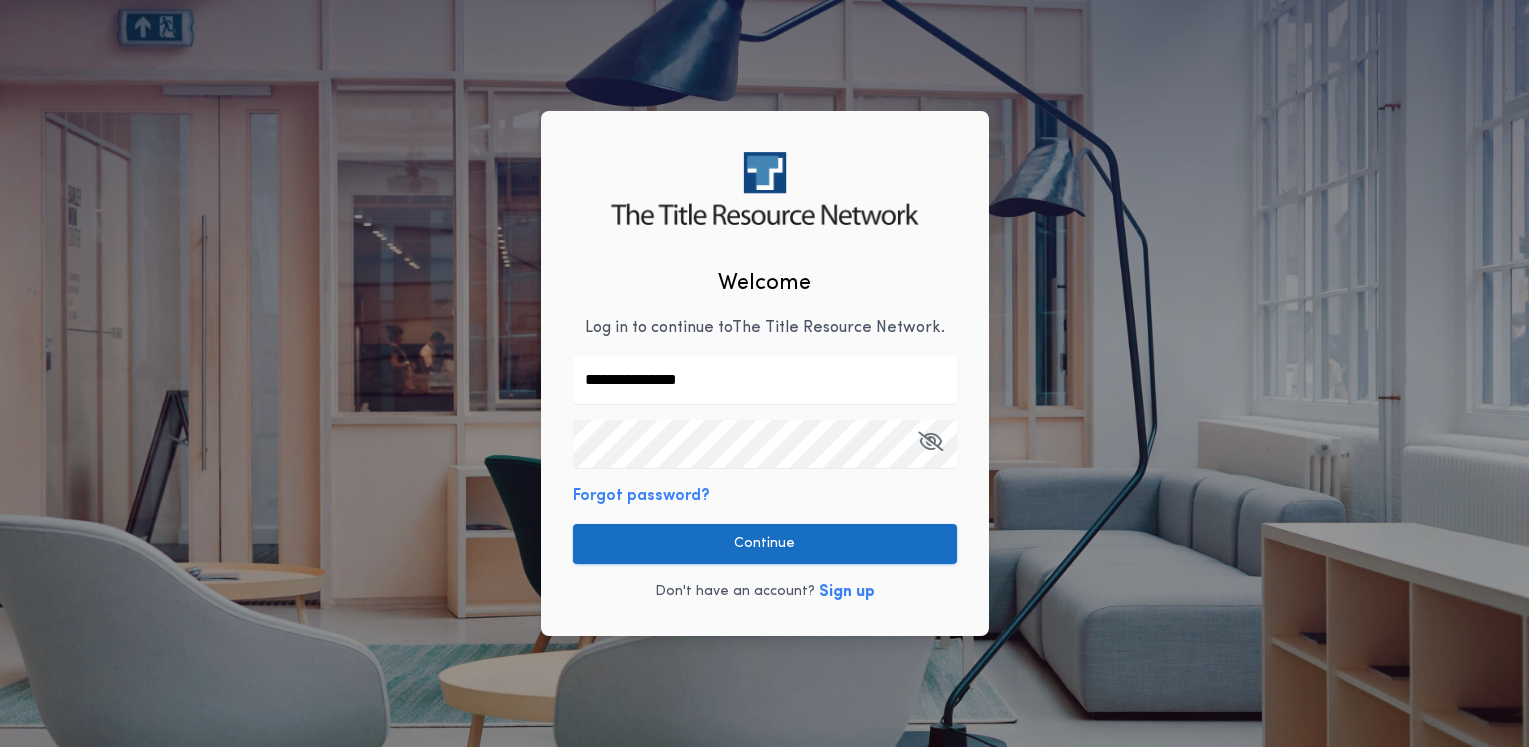 click on "Continue" at bounding box center [765, 544] 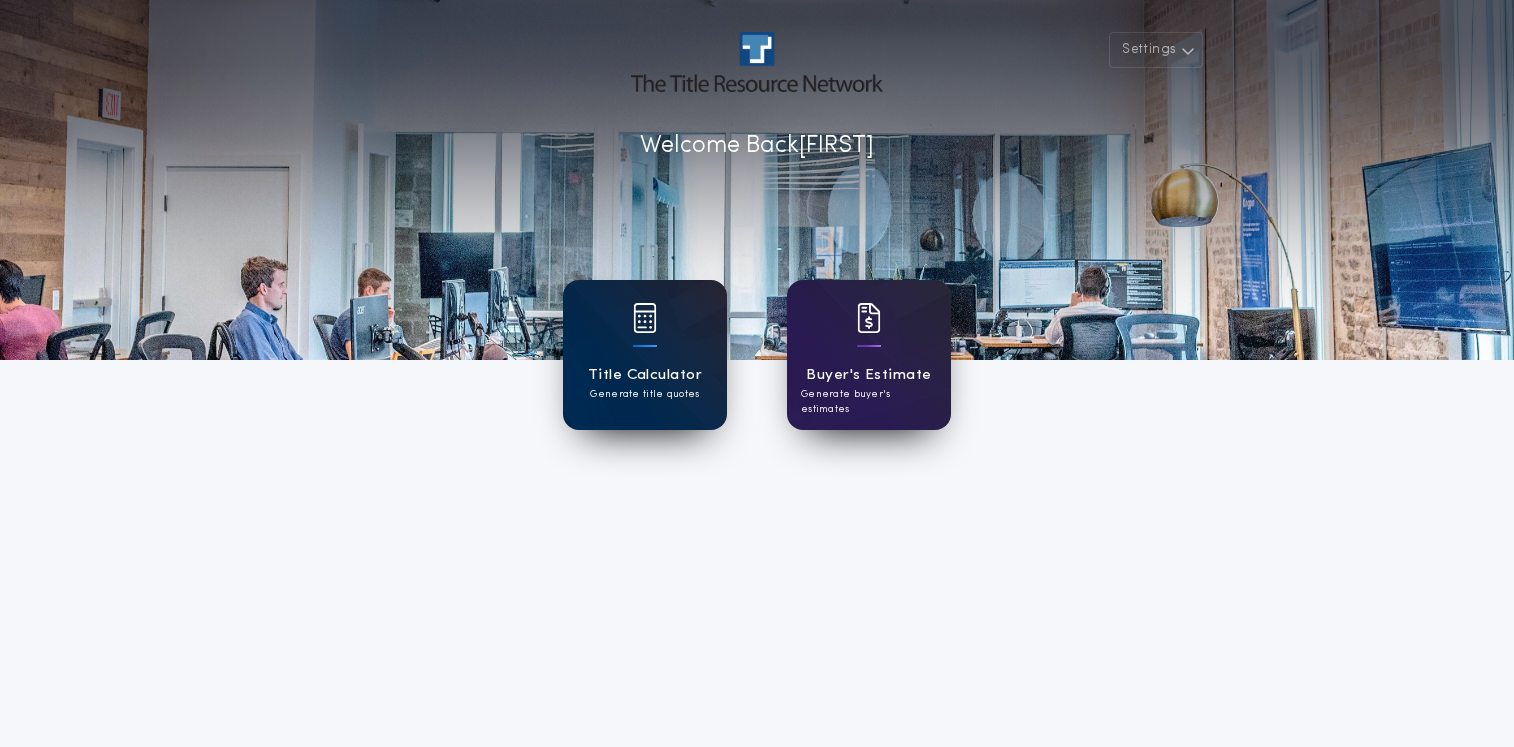 click at bounding box center [645, 331] 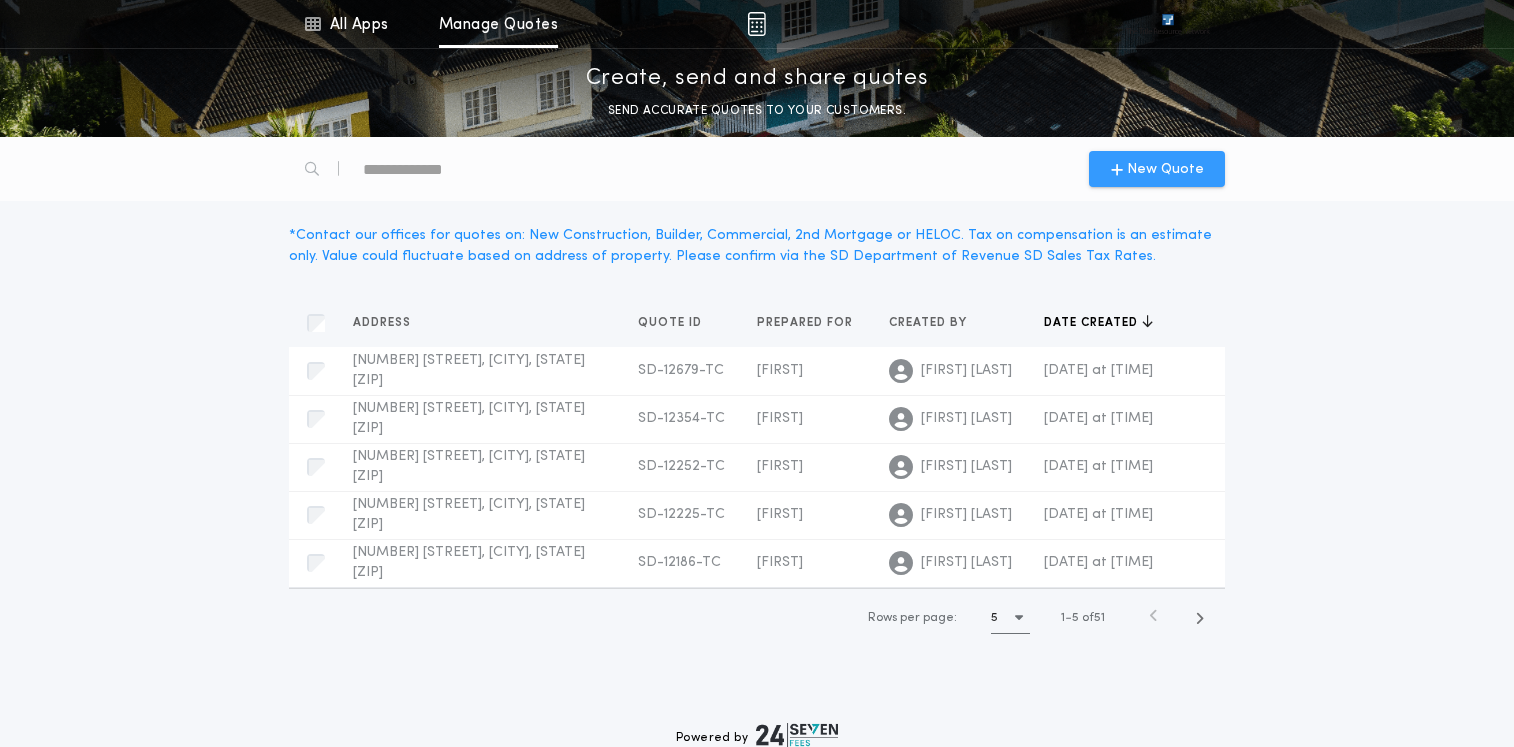 click on "New Quote" at bounding box center [1165, 169] 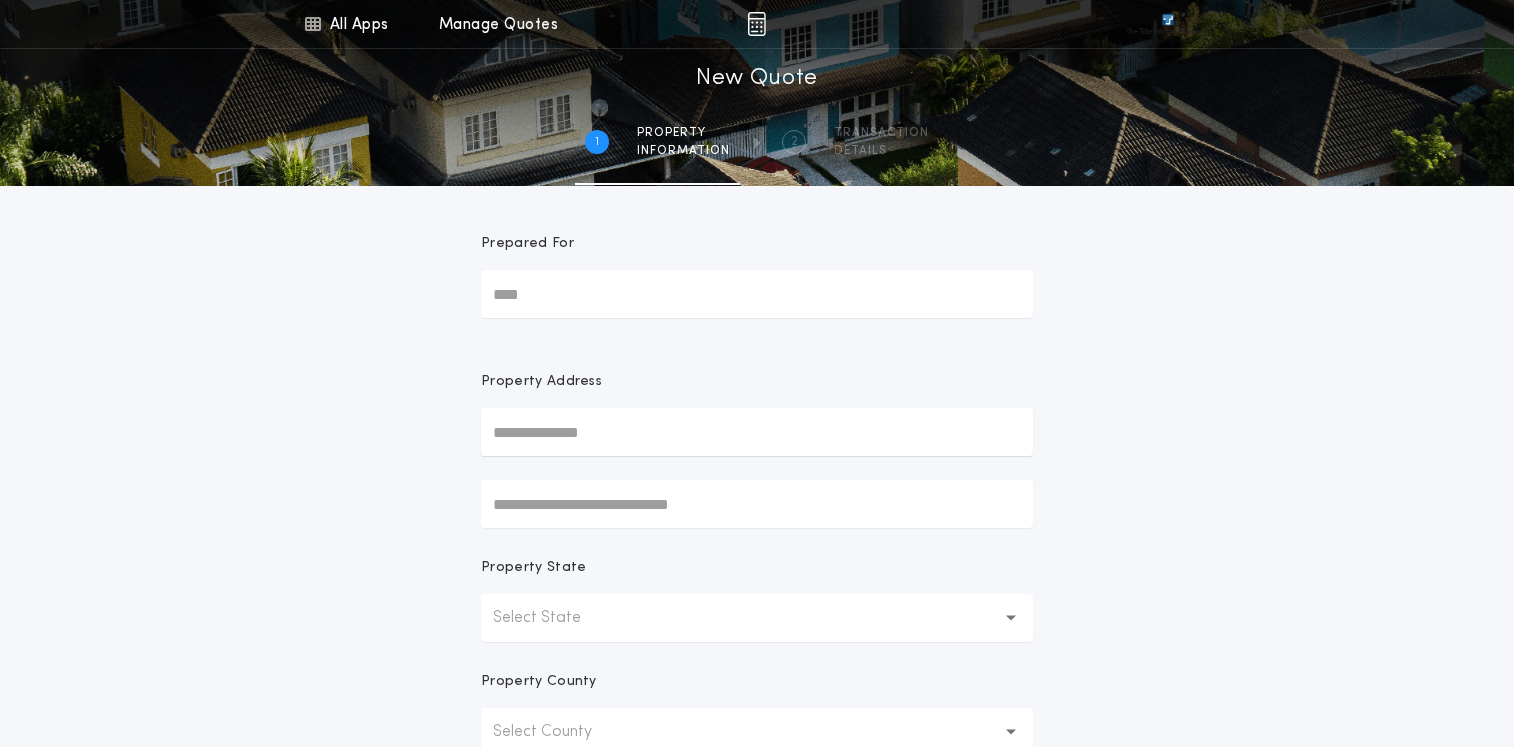 click on "Prepared For" at bounding box center (757, 294) 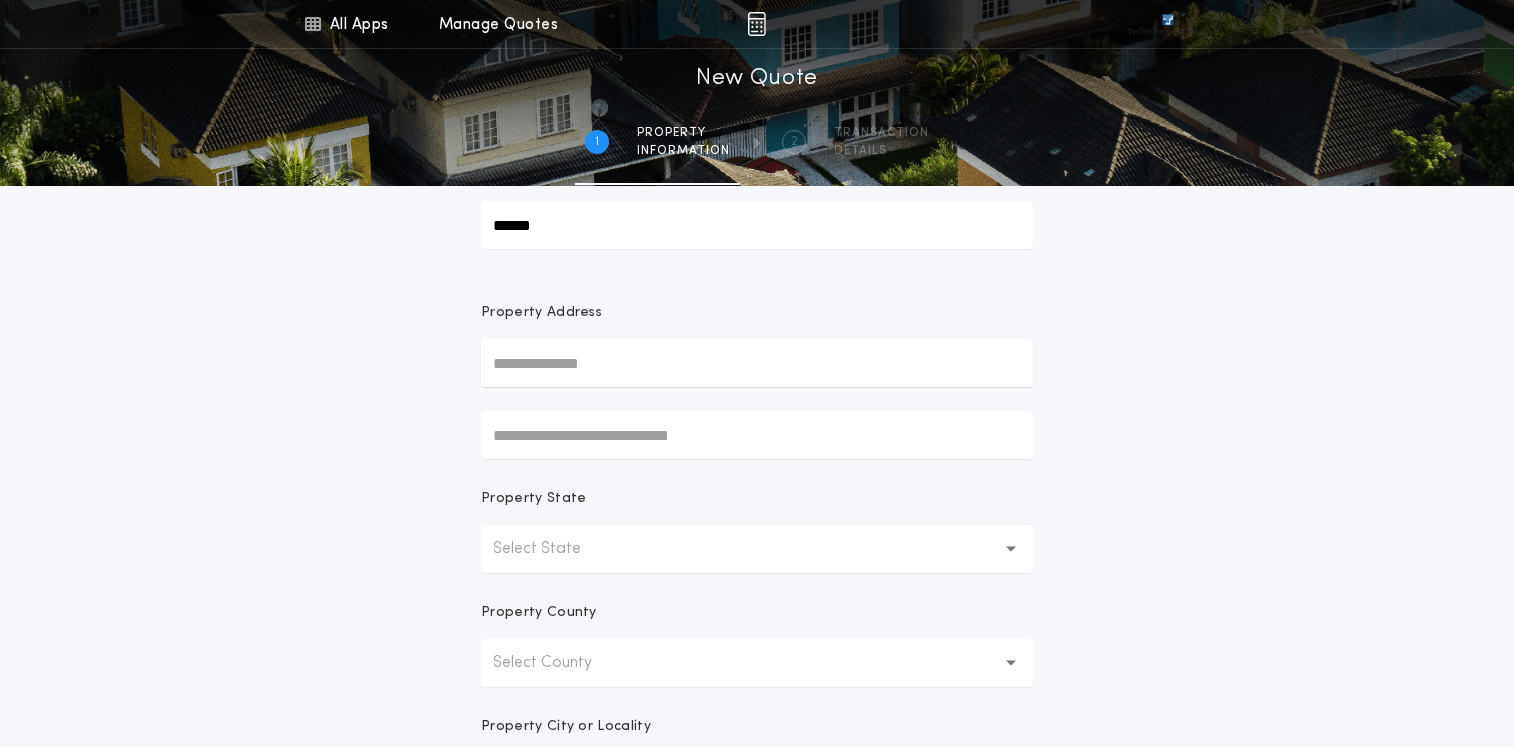 scroll, scrollTop: 100, scrollLeft: 0, axis: vertical 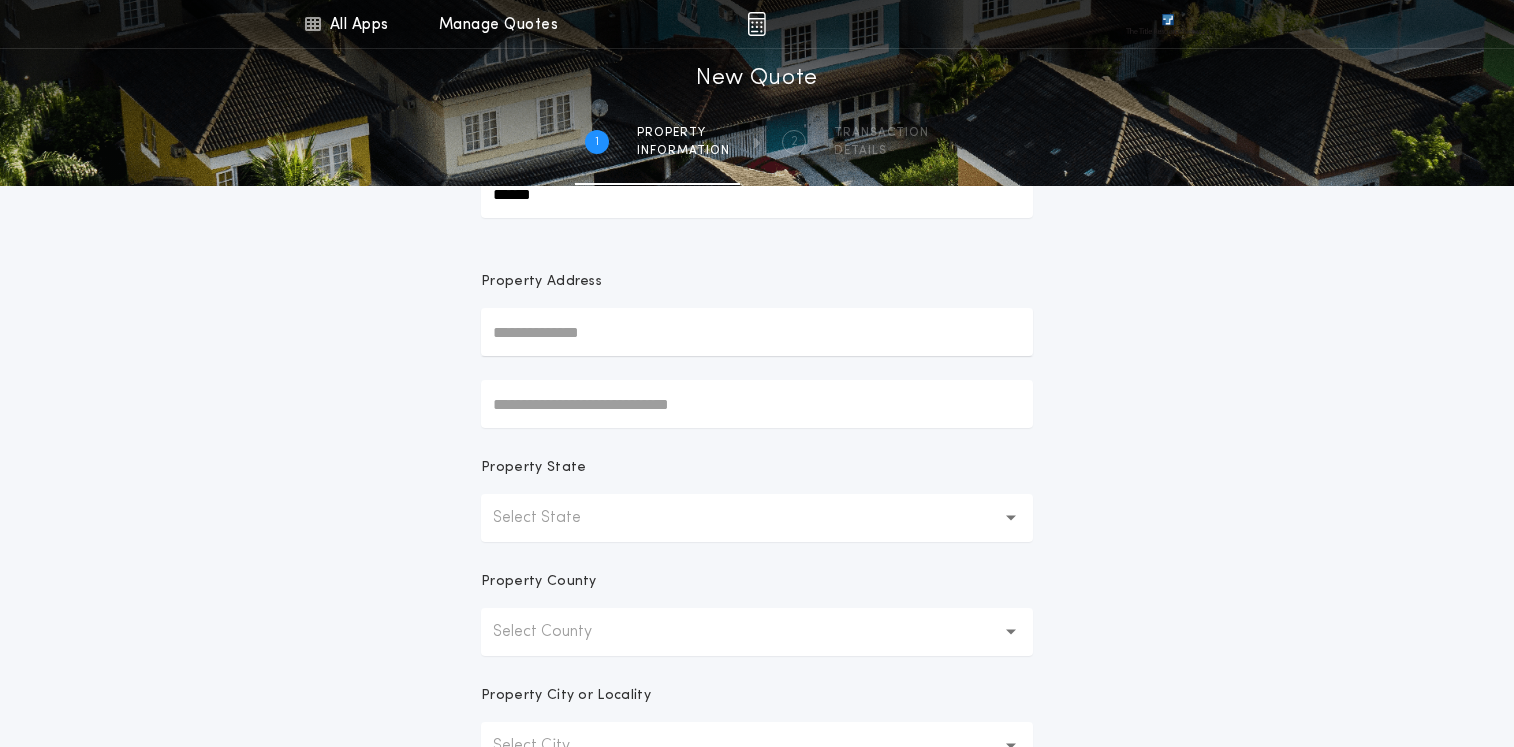 click at bounding box center (757, 332) 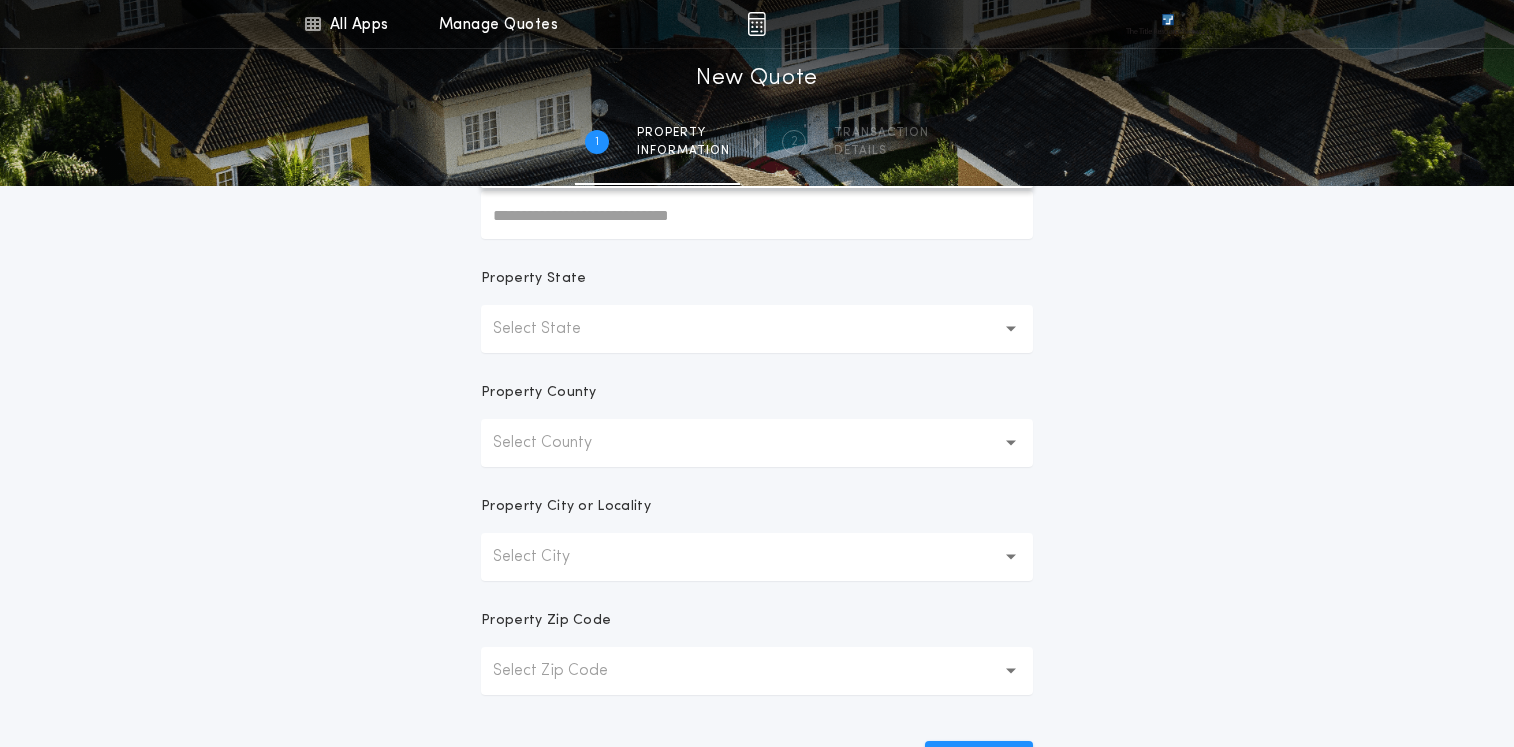 scroll, scrollTop: 300, scrollLeft: 0, axis: vertical 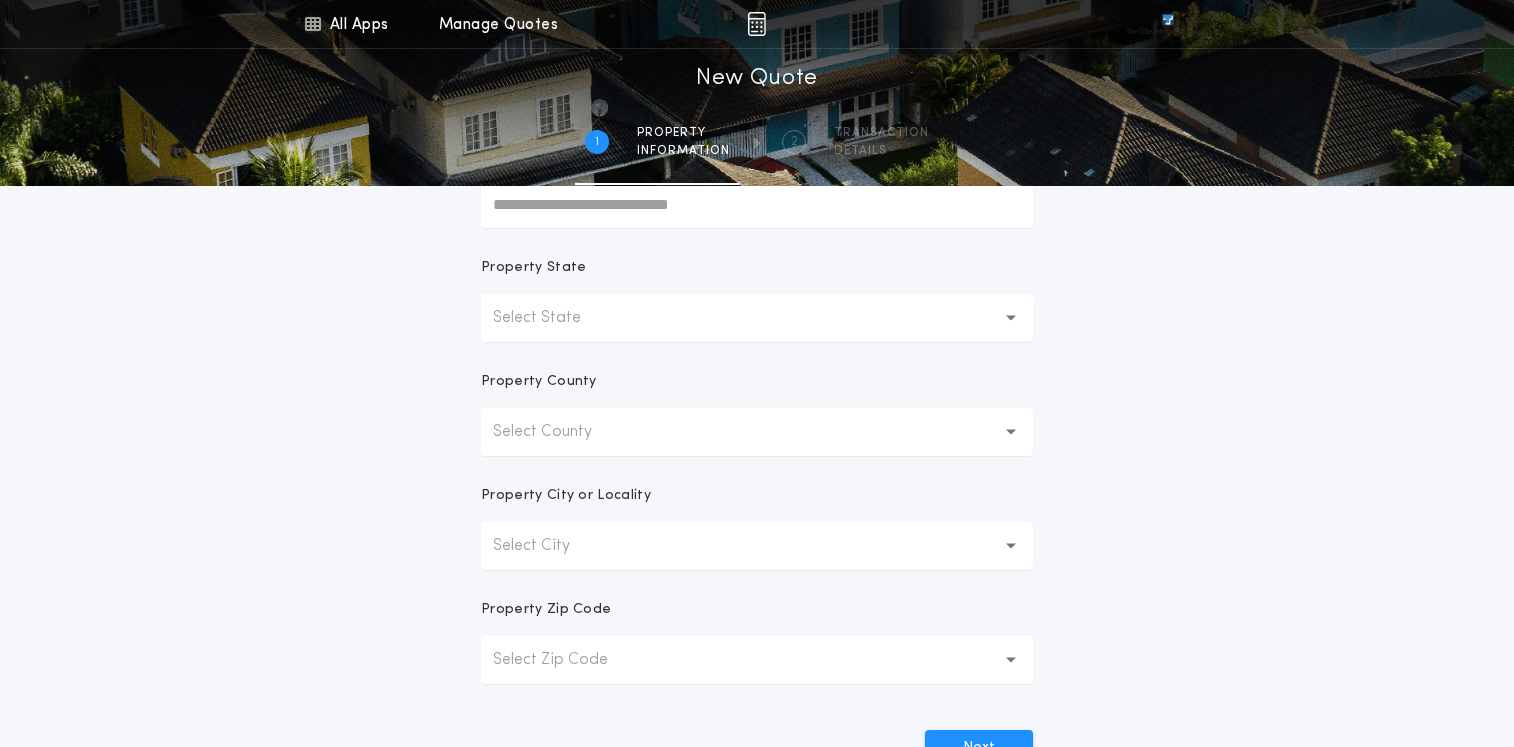 type on "******" 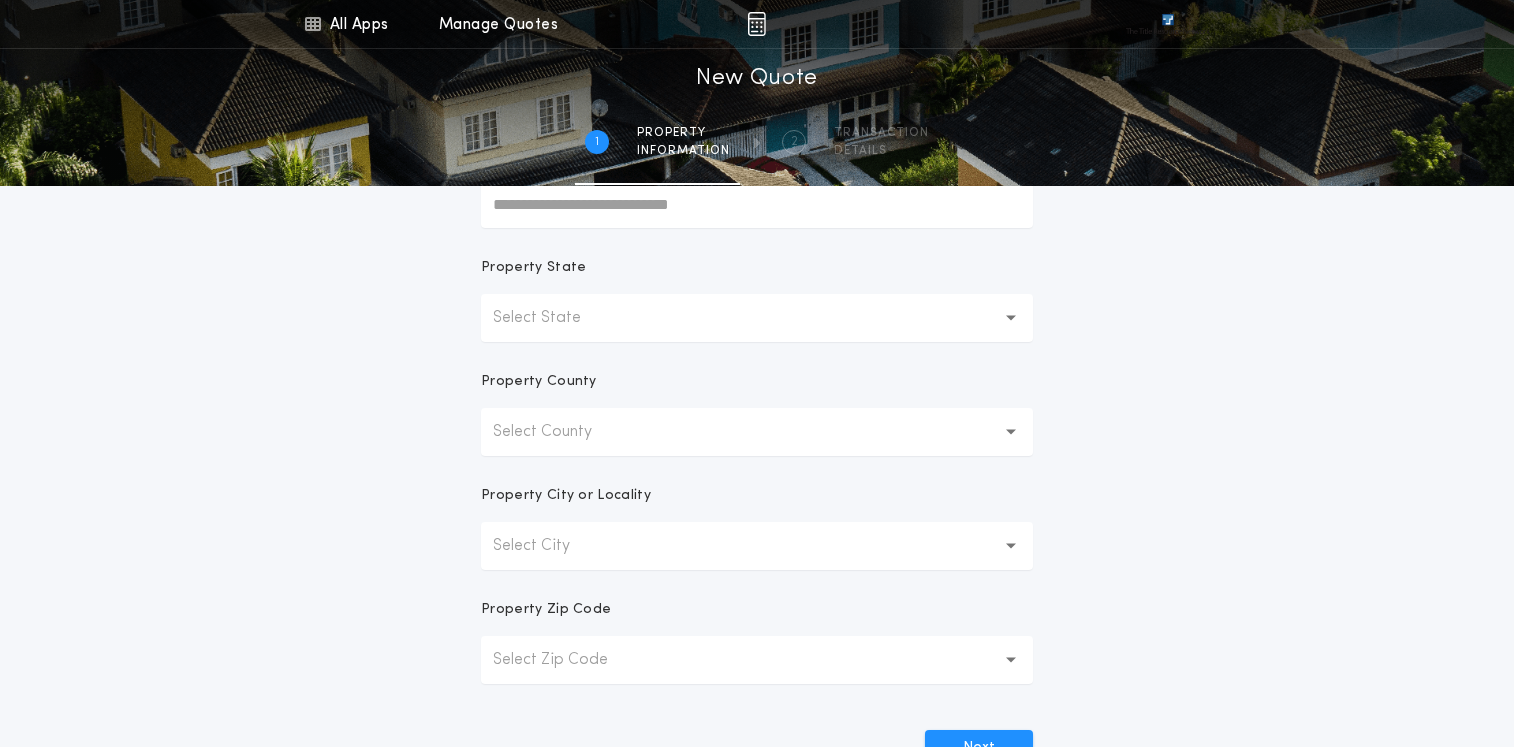 click on "Select State" at bounding box center (553, 318) 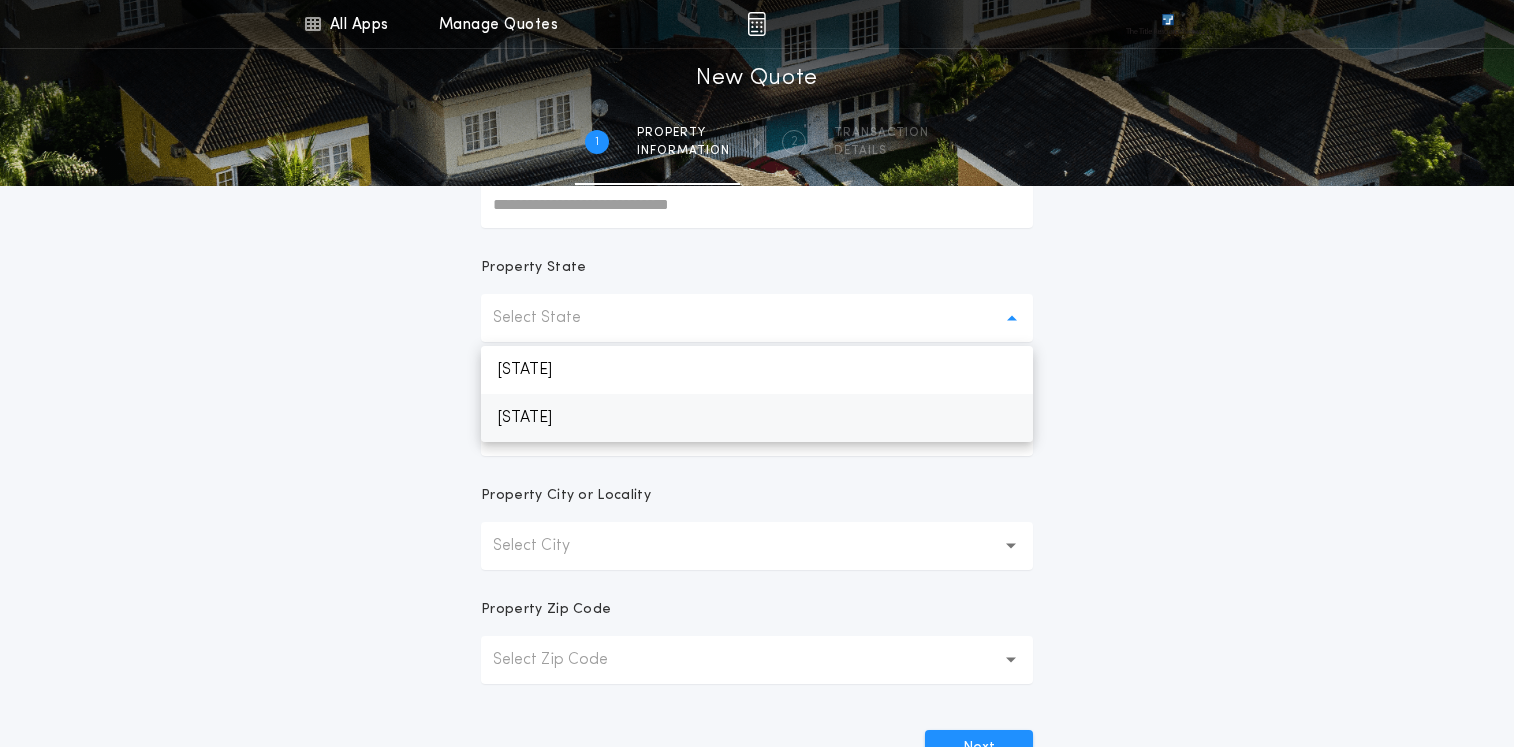 click on "[STATE]" at bounding box center [757, 418] 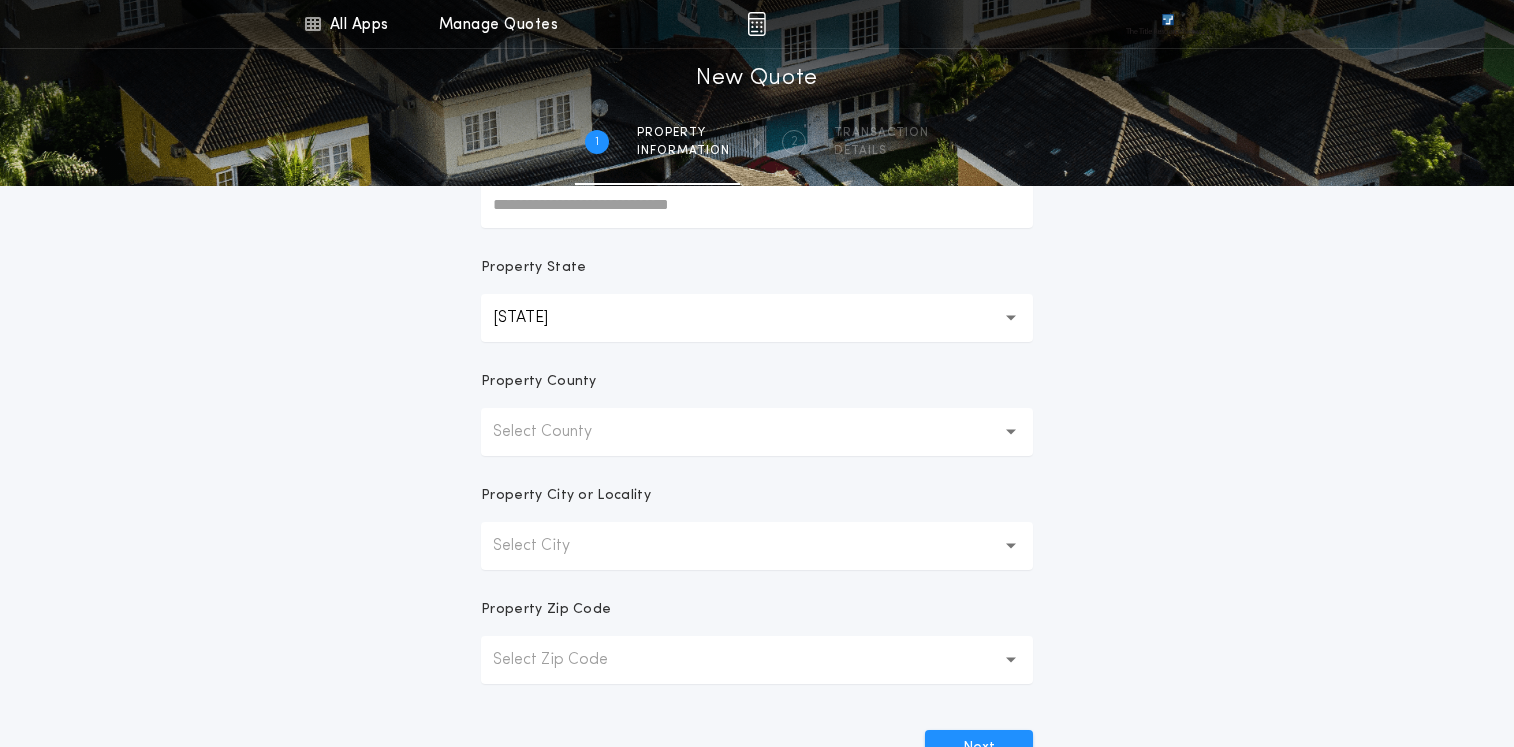 click on "Select County" at bounding box center (558, 432) 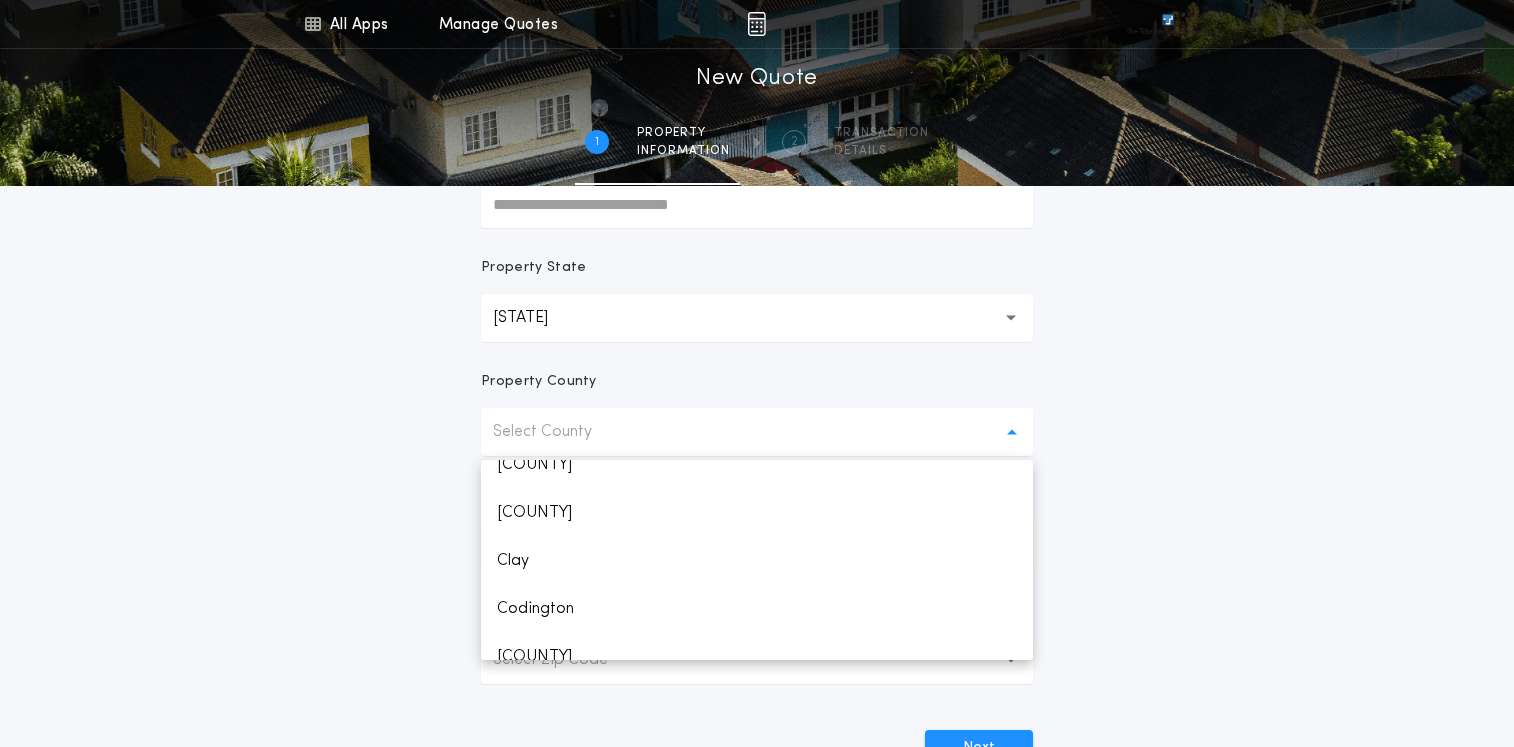 scroll, scrollTop: 500, scrollLeft: 0, axis: vertical 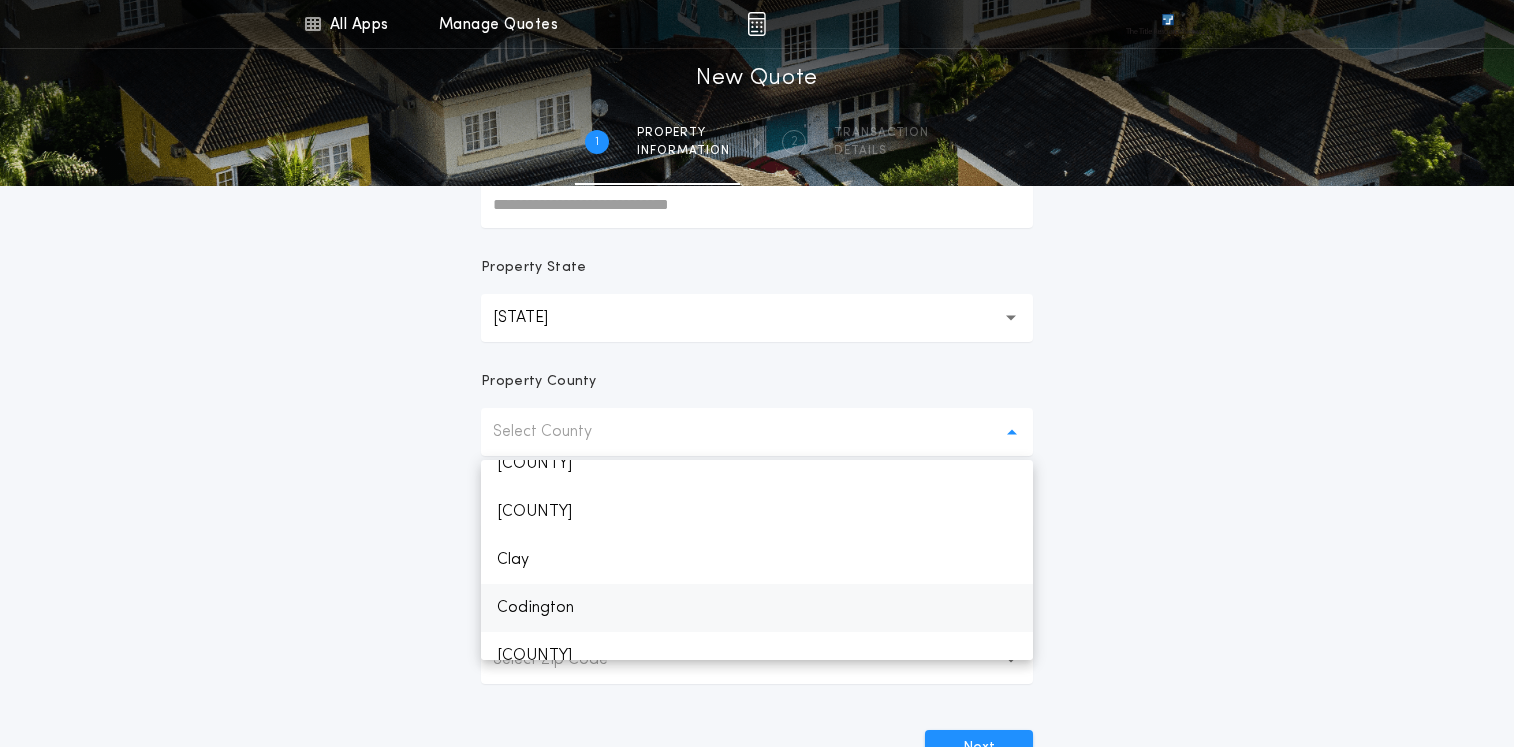 click on "Codington" at bounding box center [757, 608] 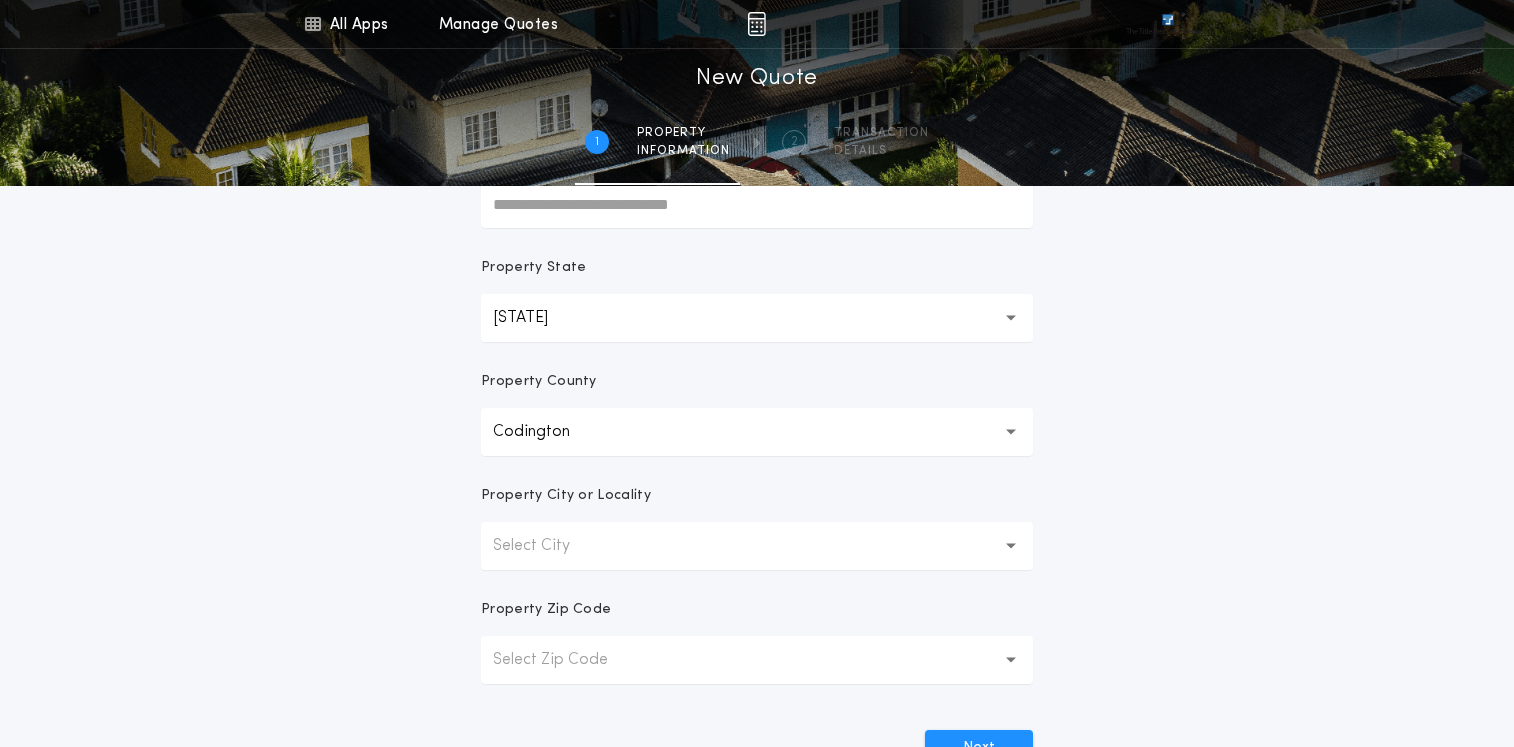 click on "Select City" at bounding box center [547, 546] 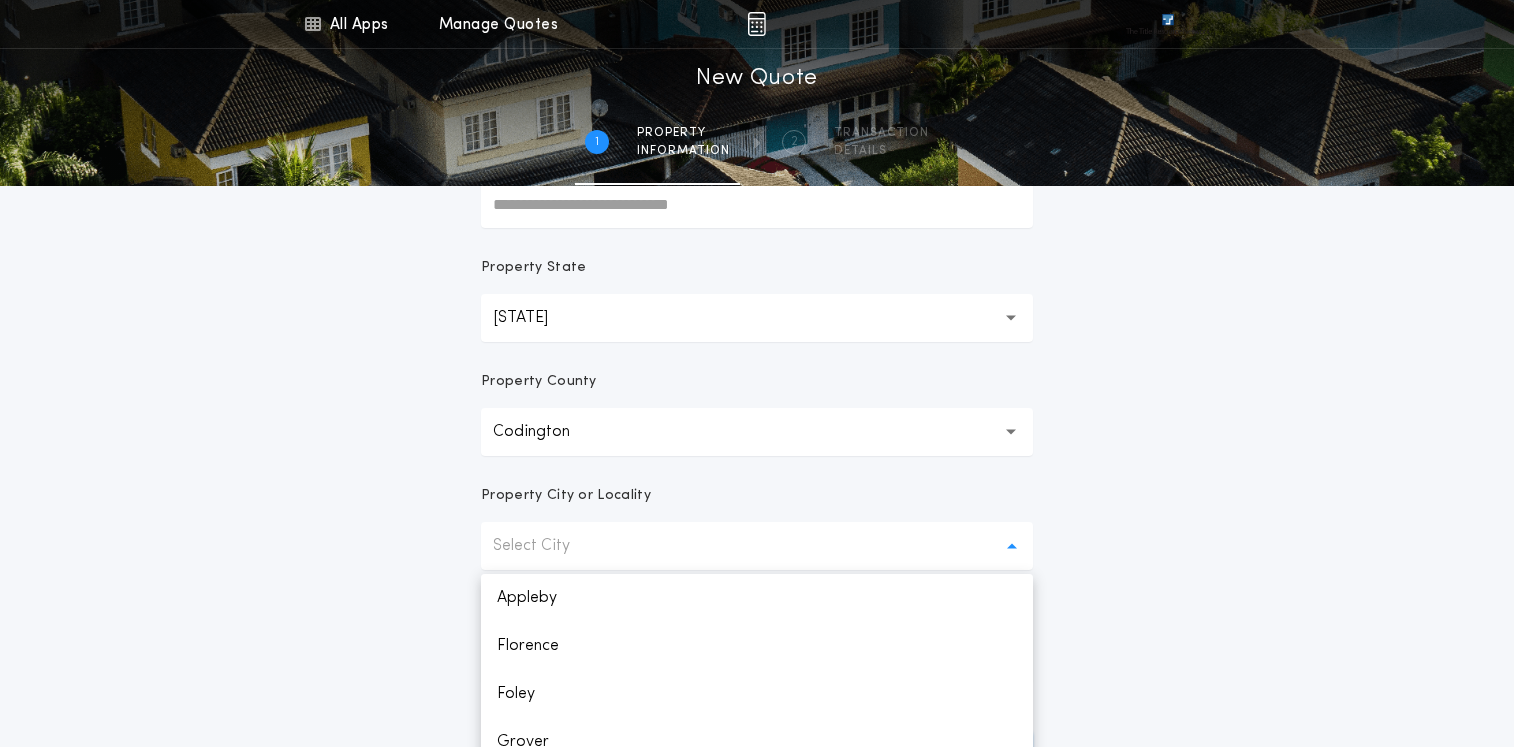 scroll, scrollTop: 328, scrollLeft: 0, axis: vertical 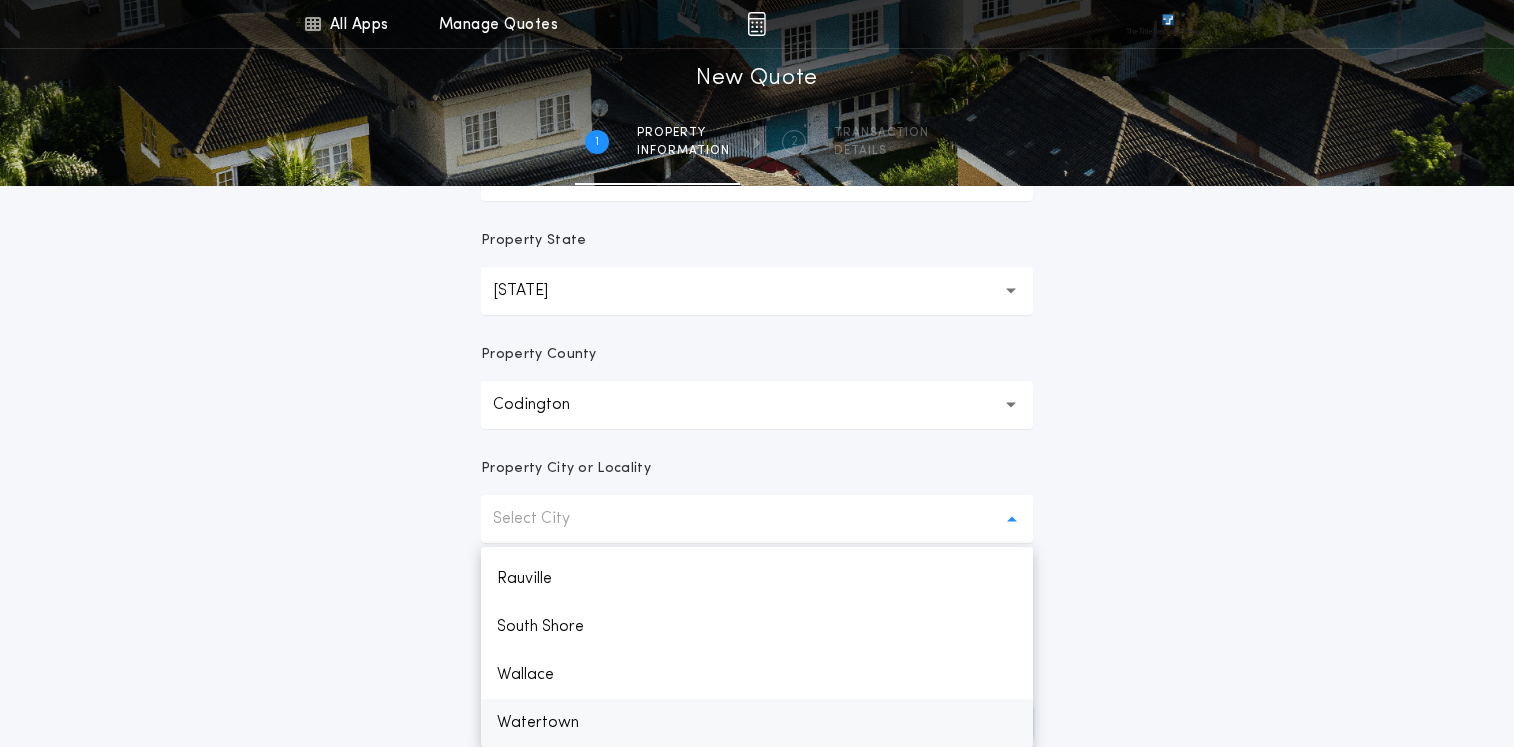 click on "Watertown" at bounding box center [757, 723] 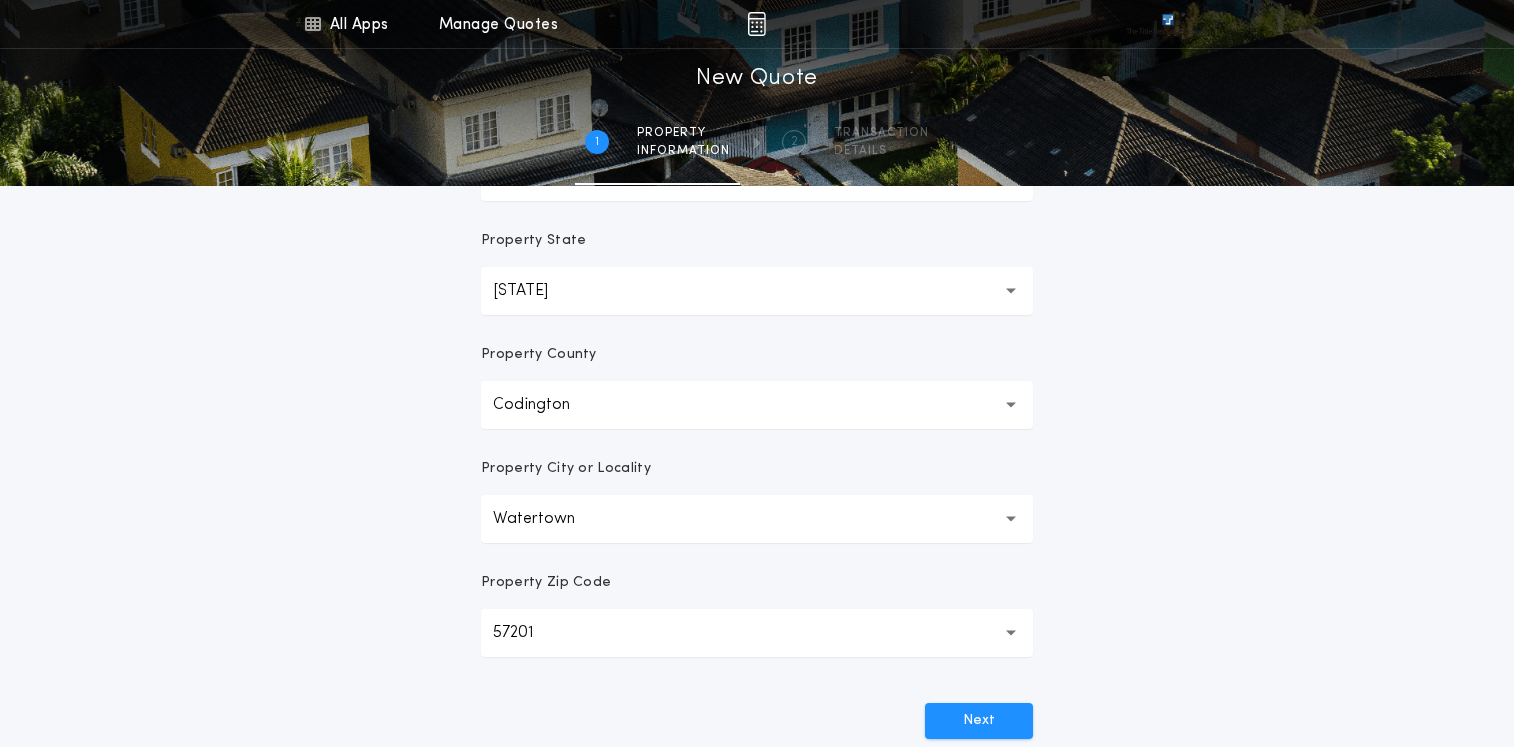 click on "All Apps Title Calculator Buyer's Estimate Menu All Apps Manage Quotes 1 /2 New Quote 1 Property information 2 Transaction details Prepared For ****** Property Address ****** Property State [STATE] ** Property County [COUNTY] ********* Property City or Locality [CITY] ********* Property Zip Code [ZIP] ***** Next" at bounding box center [757, 244] 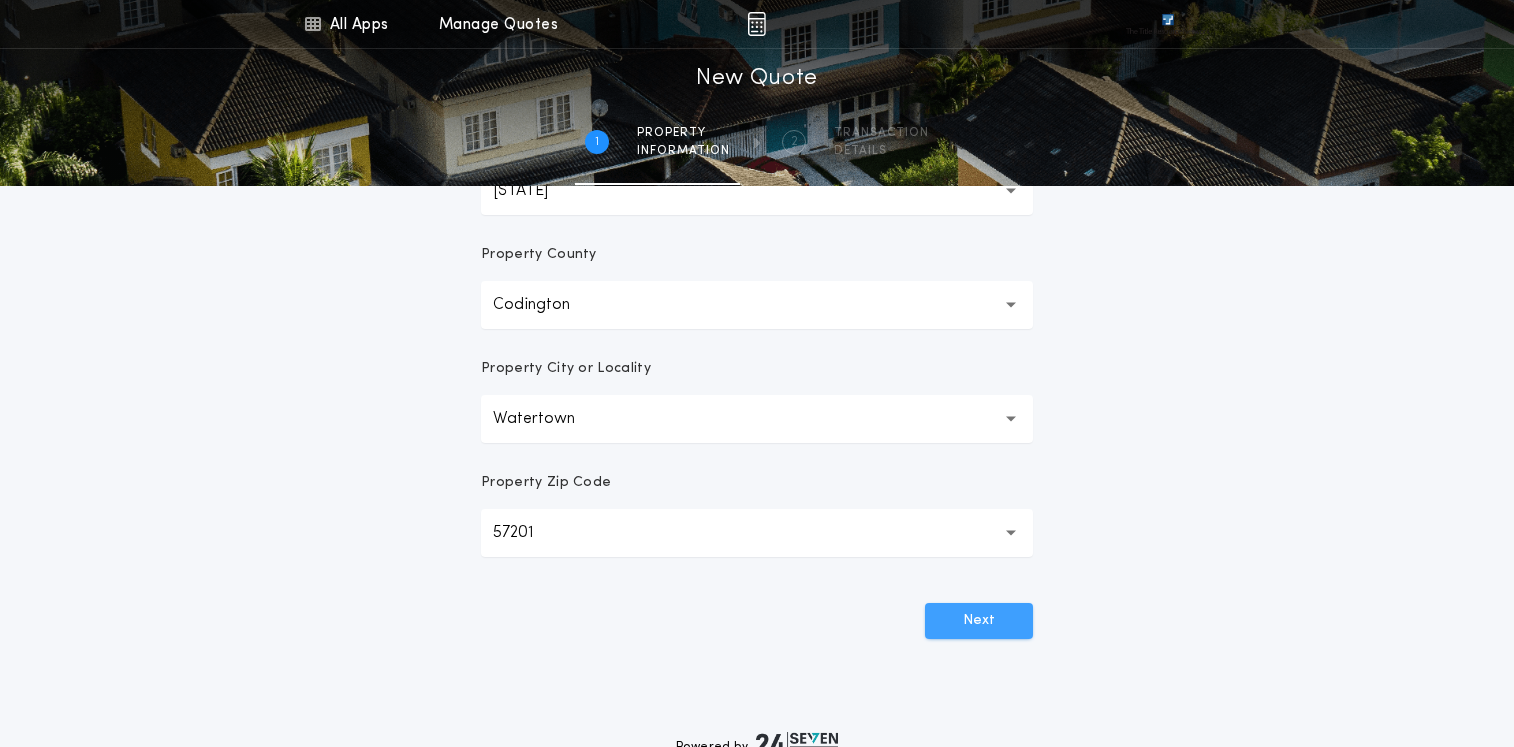 click on "Next" at bounding box center [979, 621] 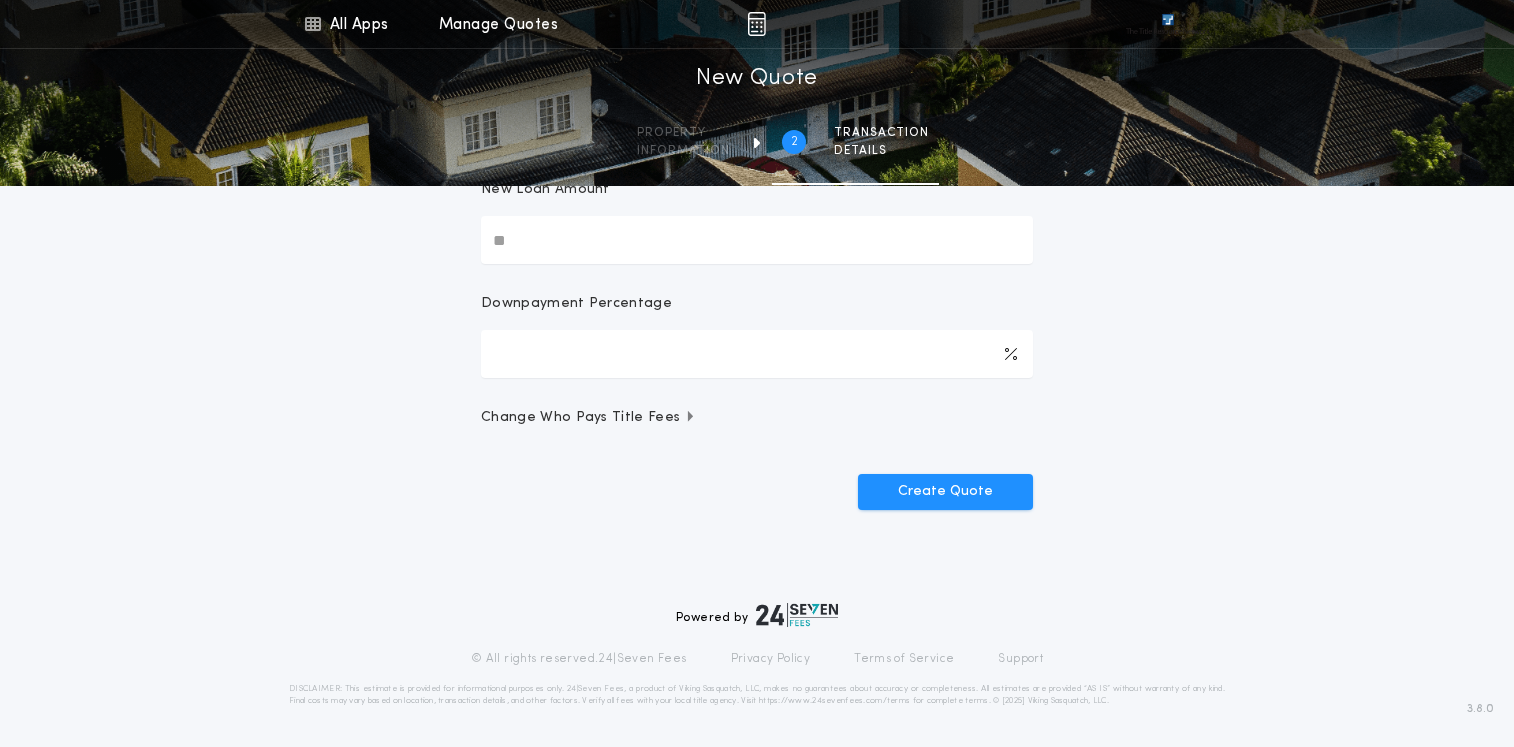scroll, scrollTop: 0, scrollLeft: 0, axis: both 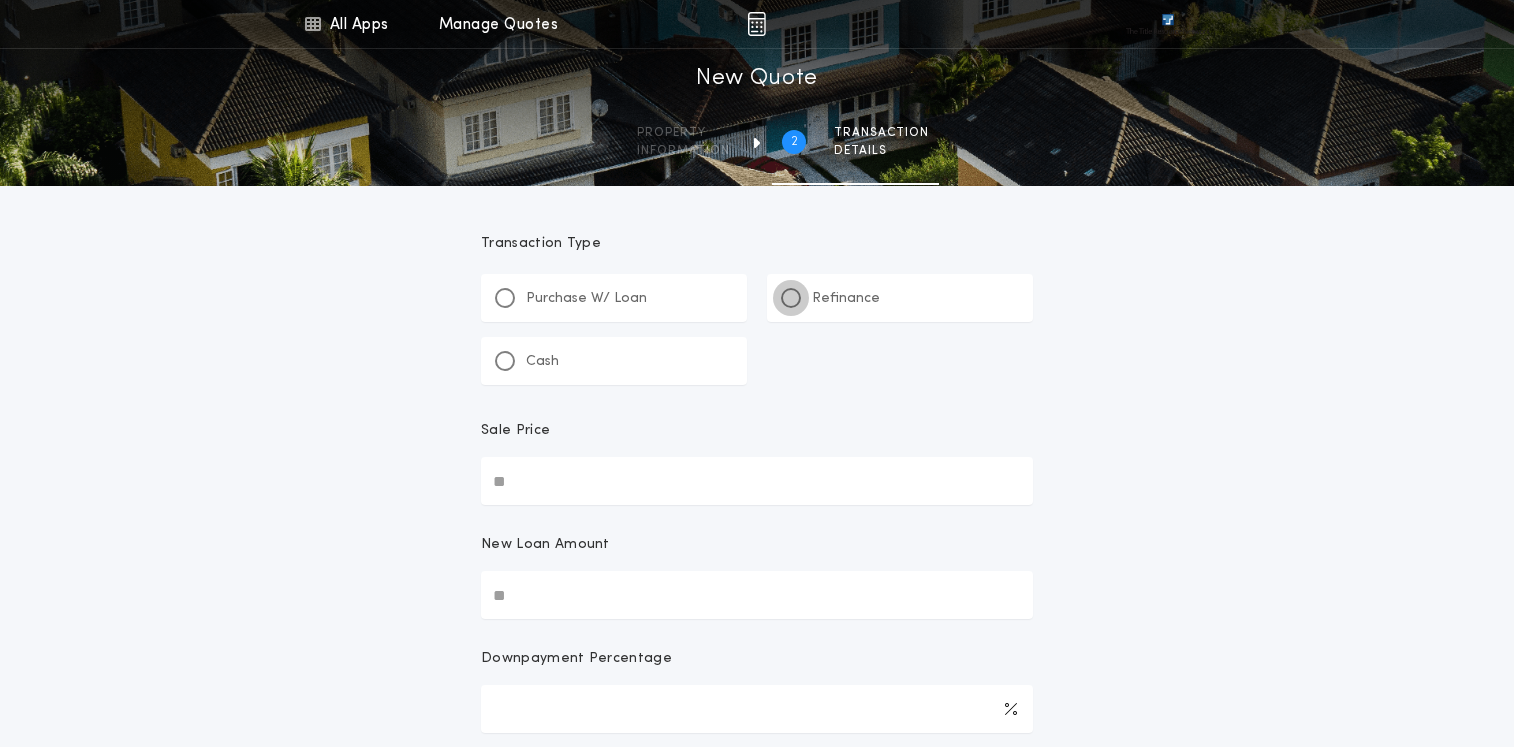 click at bounding box center [791, 298] 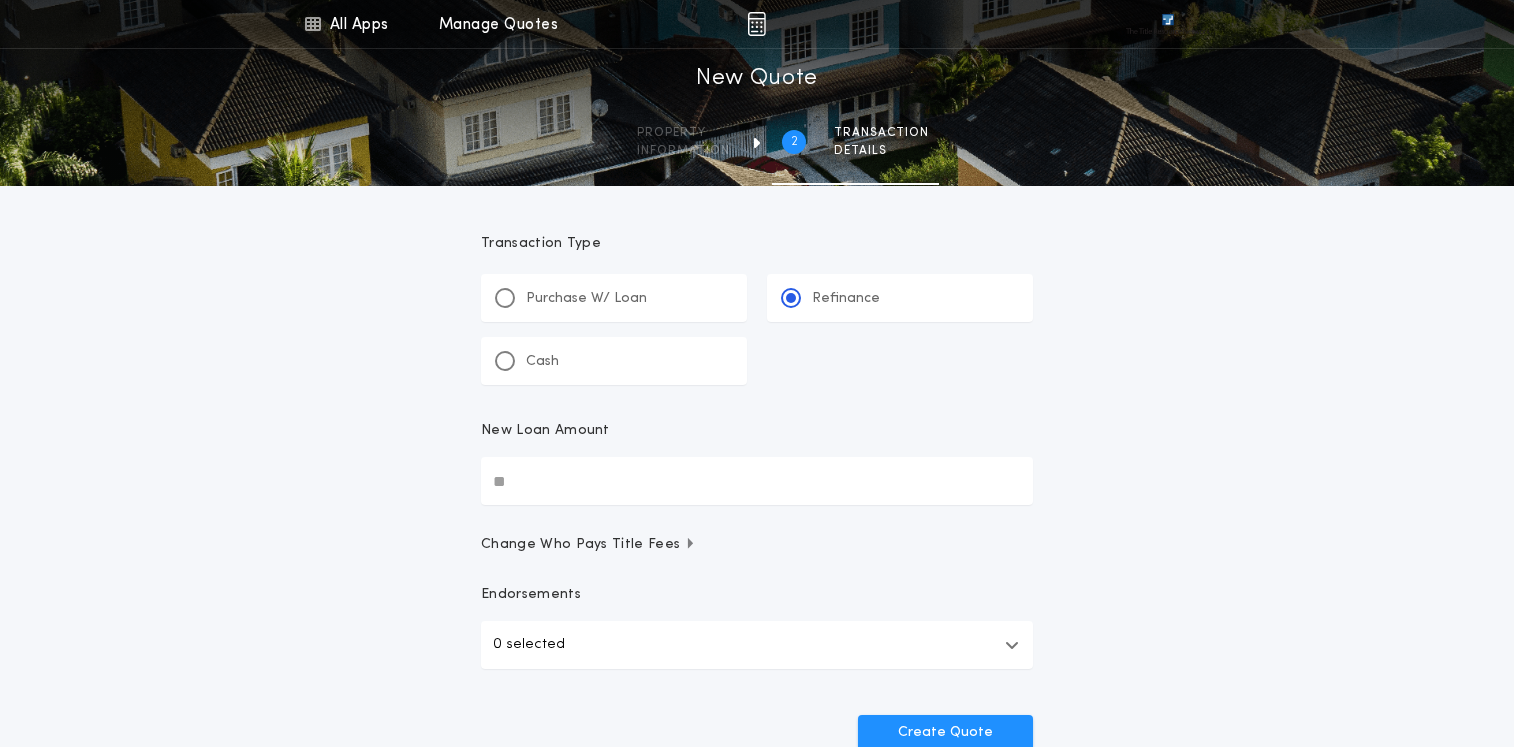 drag, startPoint x: 489, startPoint y: 482, endPoint x: 472, endPoint y: 489, distance: 18.384777 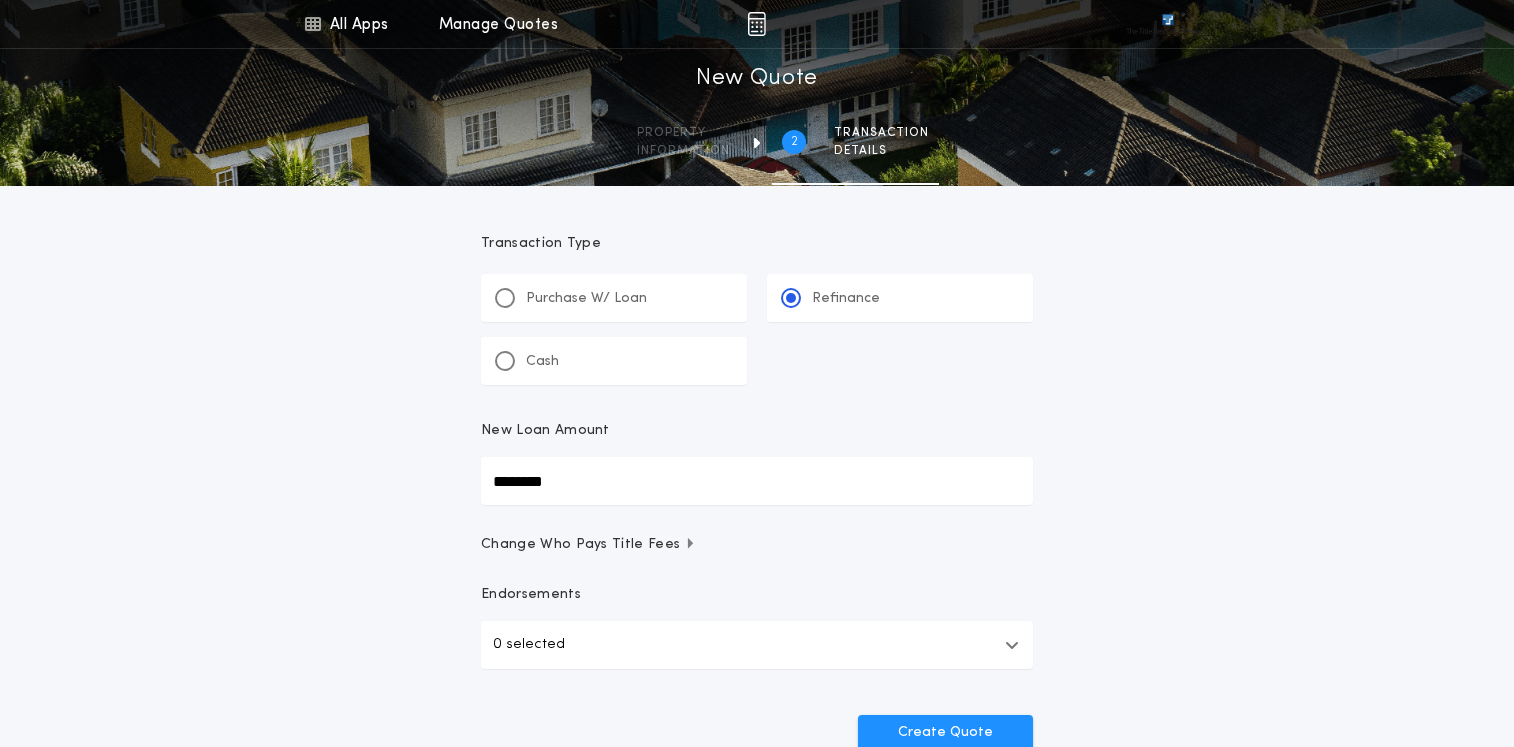 type on "********" 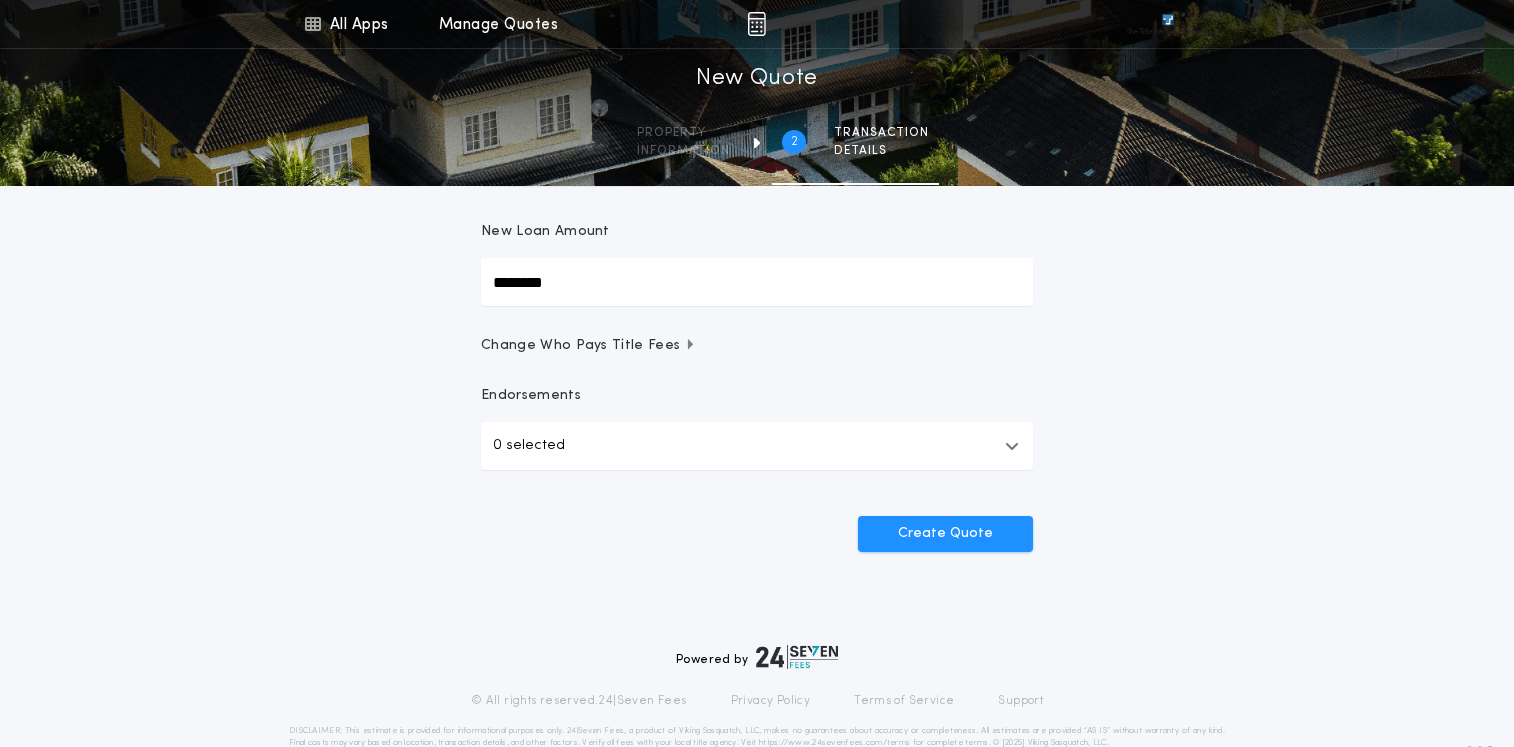 scroll, scrollTop: 200, scrollLeft: 0, axis: vertical 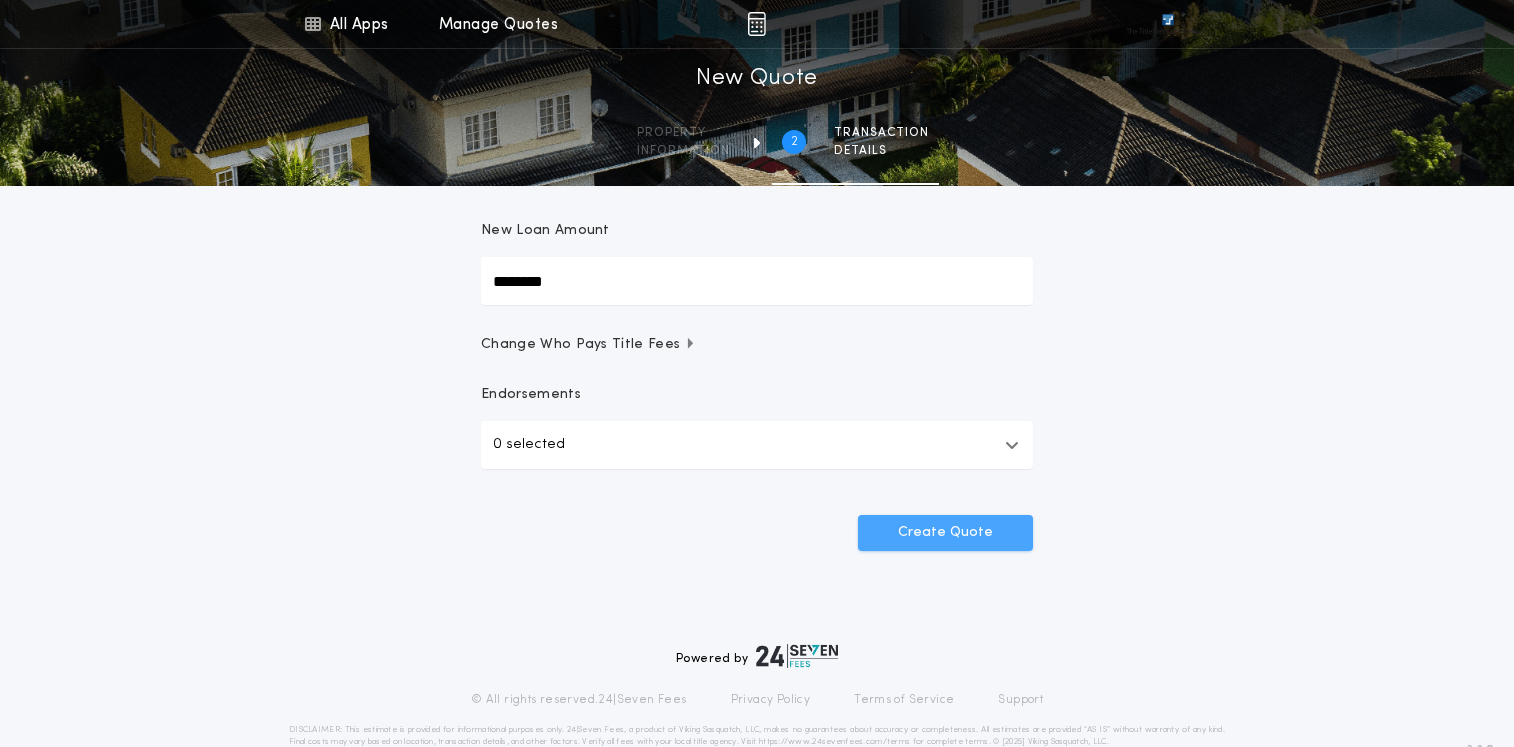 click on "Create Quote" at bounding box center (945, 533) 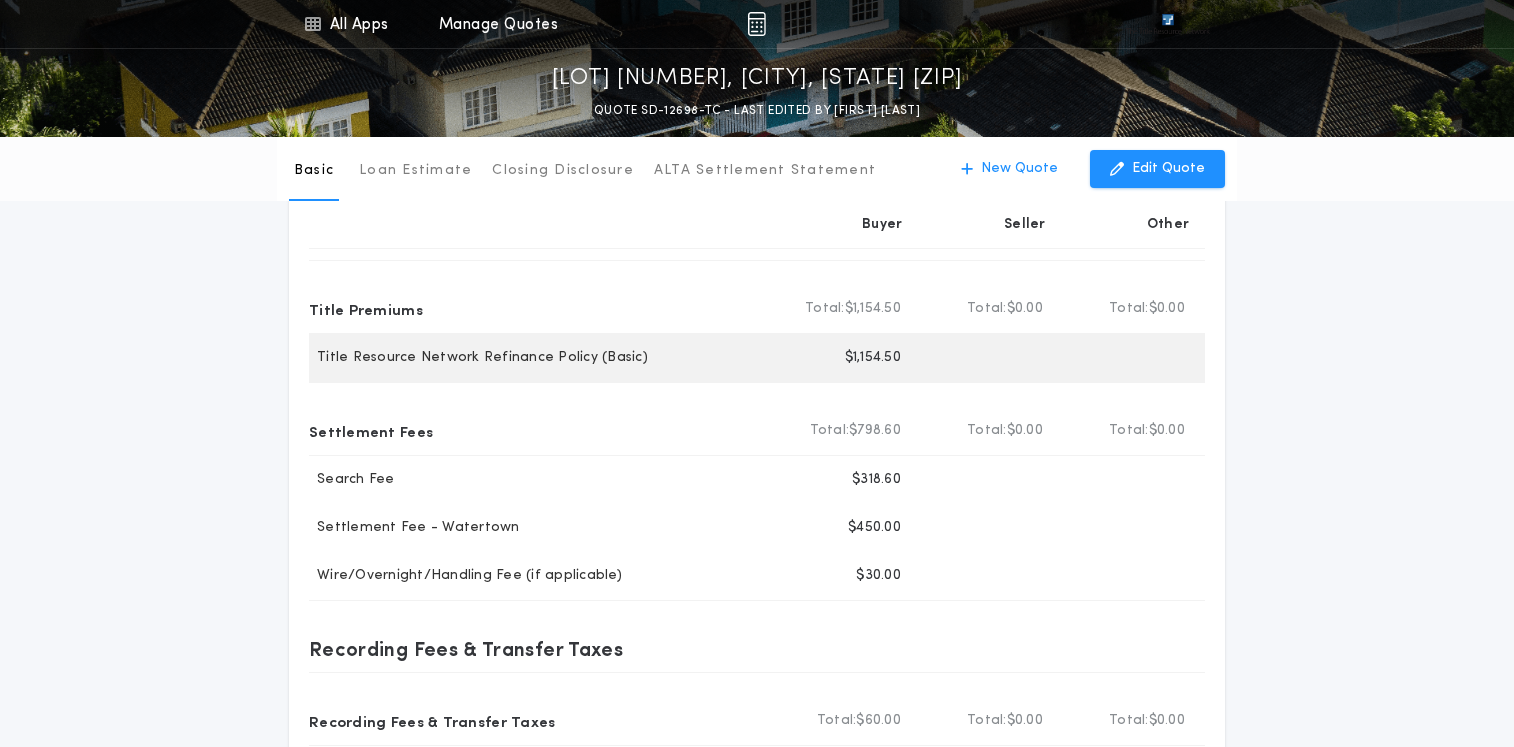 scroll, scrollTop: 0, scrollLeft: 0, axis: both 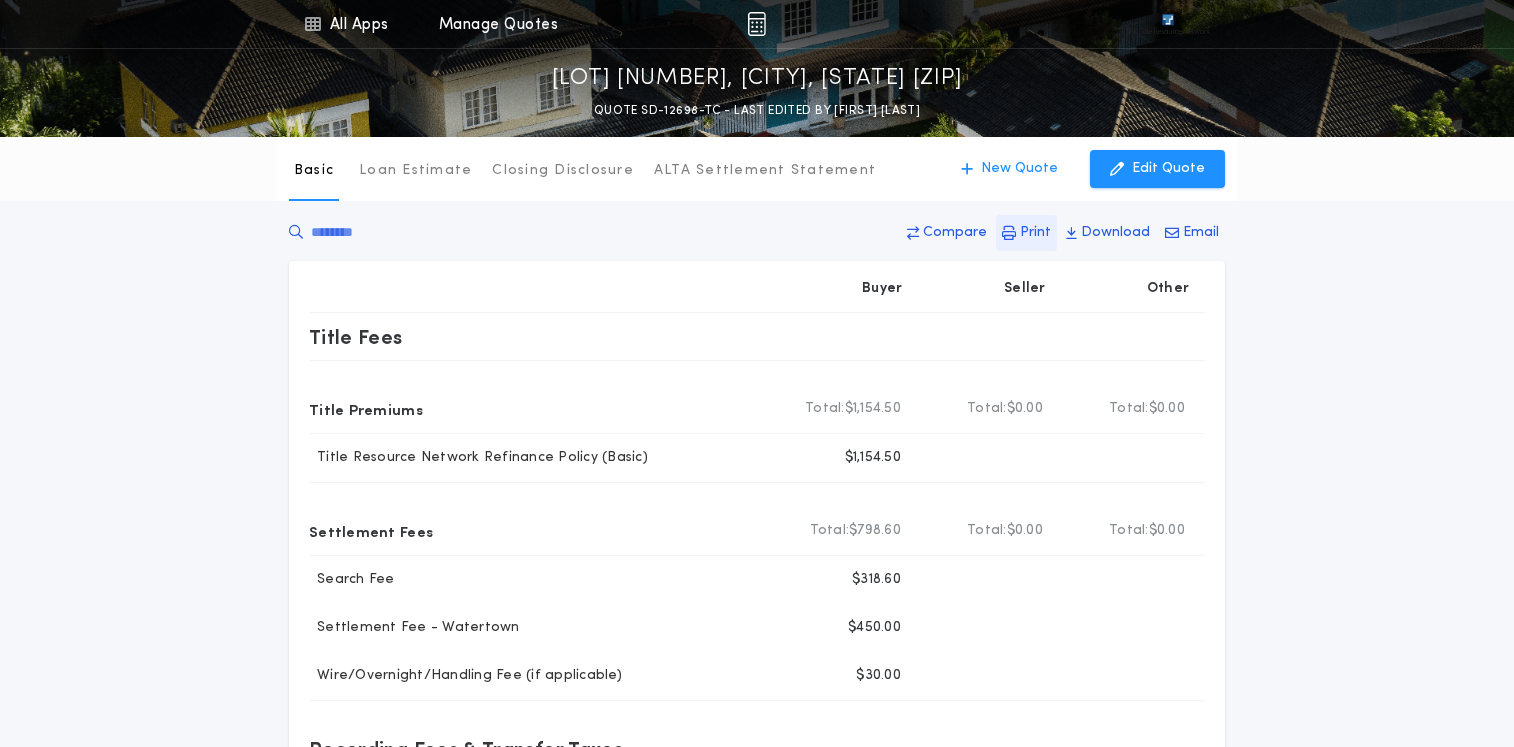 click at bounding box center (1009, 233) 